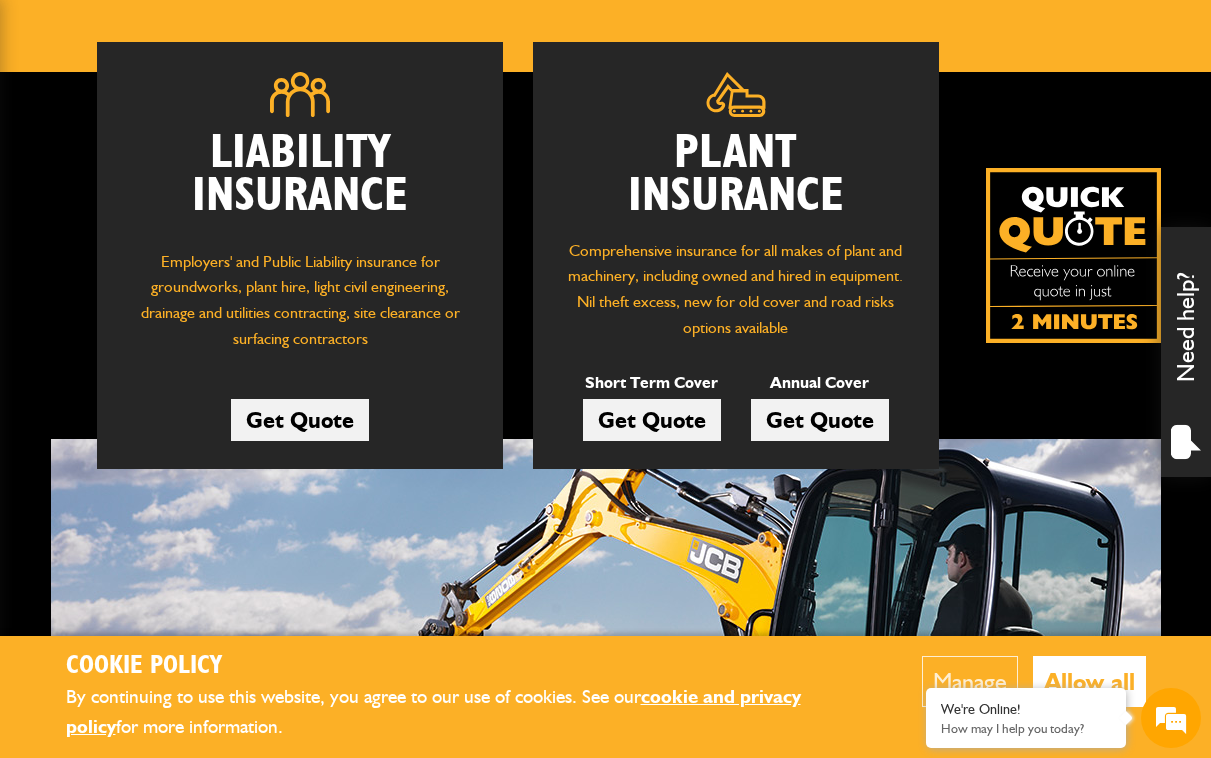 scroll, scrollTop: 284, scrollLeft: 0, axis: vertical 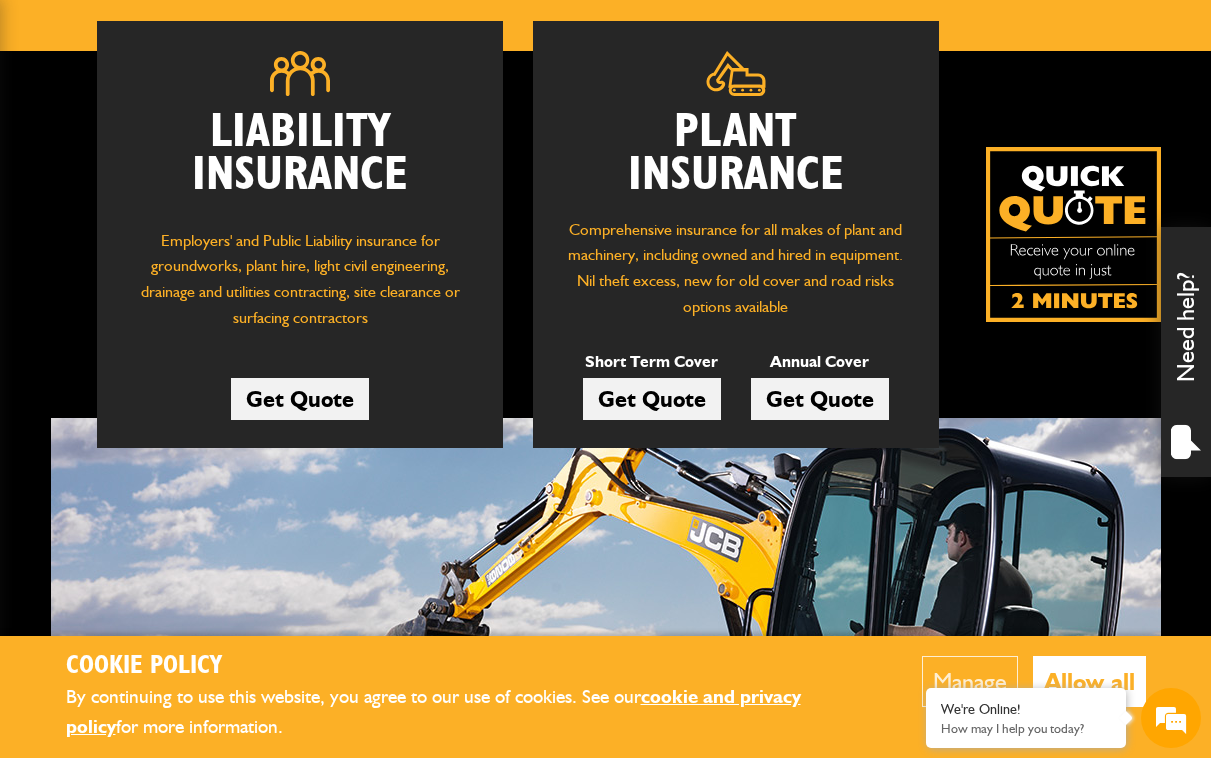 click on "Get Quote" at bounding box center (820, 399) 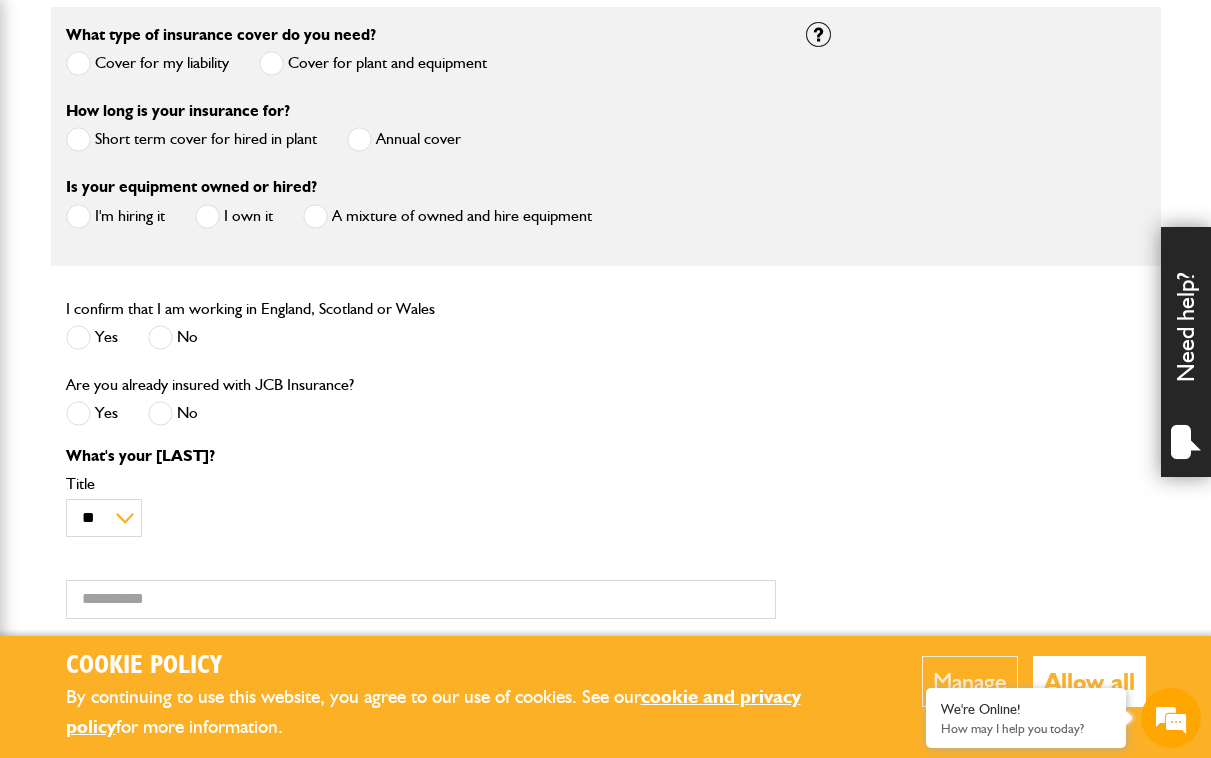 scroll, scrollTop: 620, scrollLeft: 0, axis: vertical 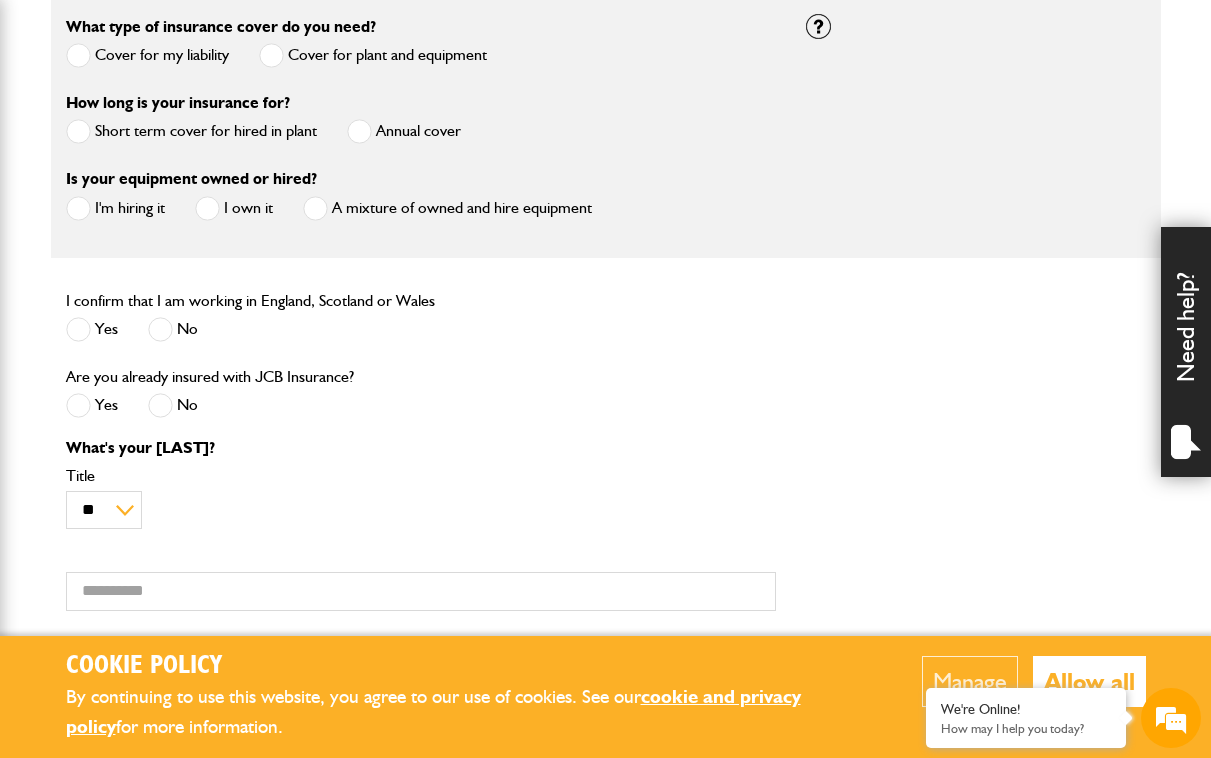 click on "Allow all" at bounding box center (1089, 681) 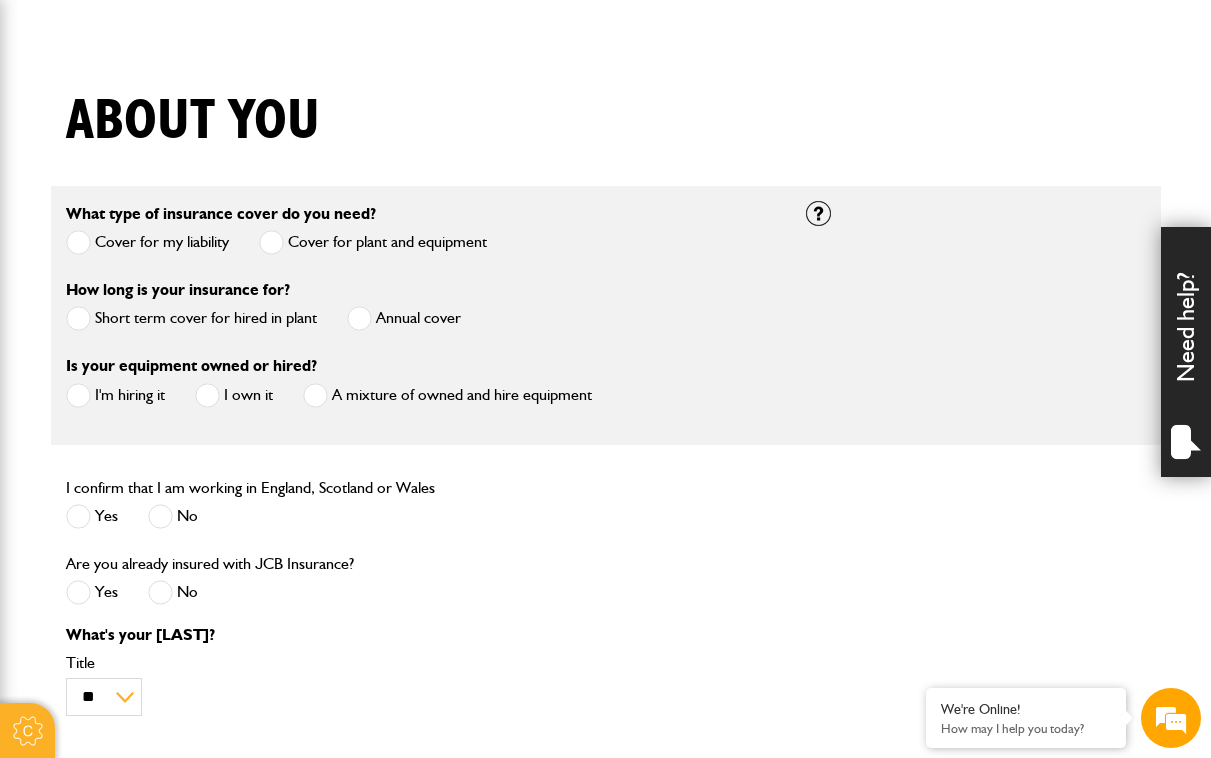 scroll, scrollTop: 363, scrollLeft: 0, axis: vertical 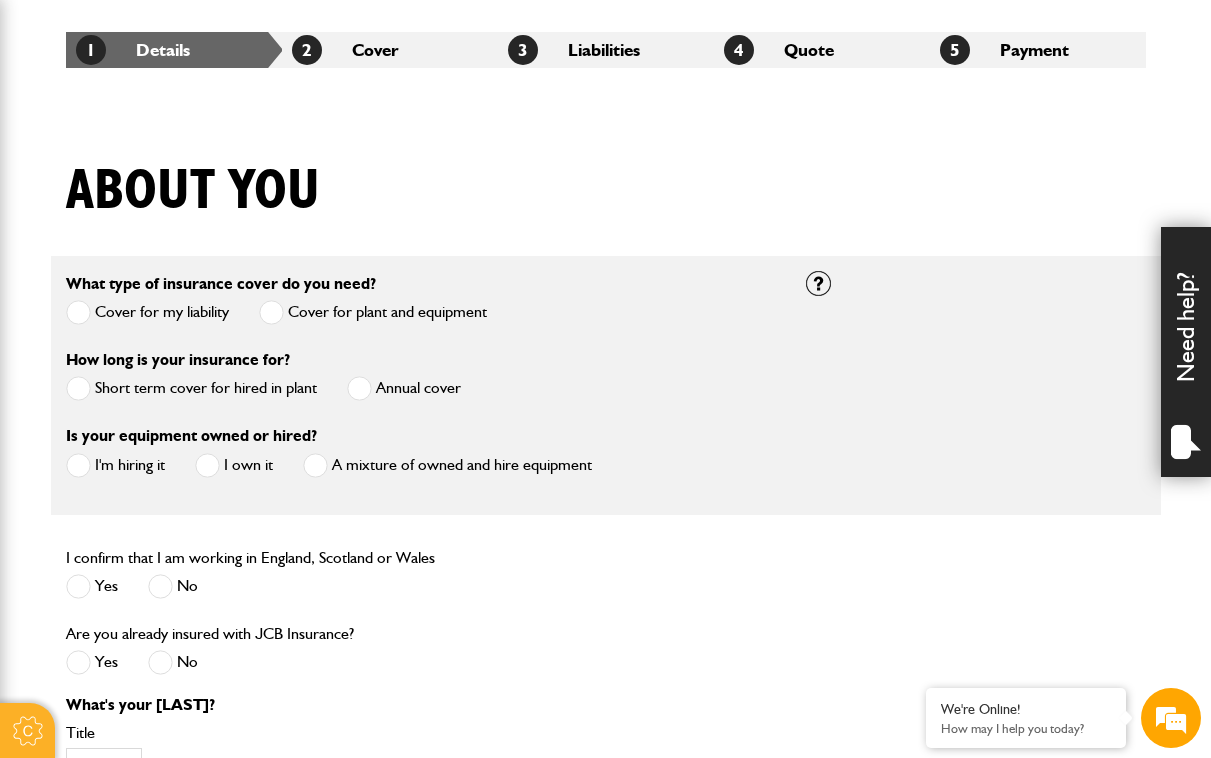 click at bounding box center (359, 388) 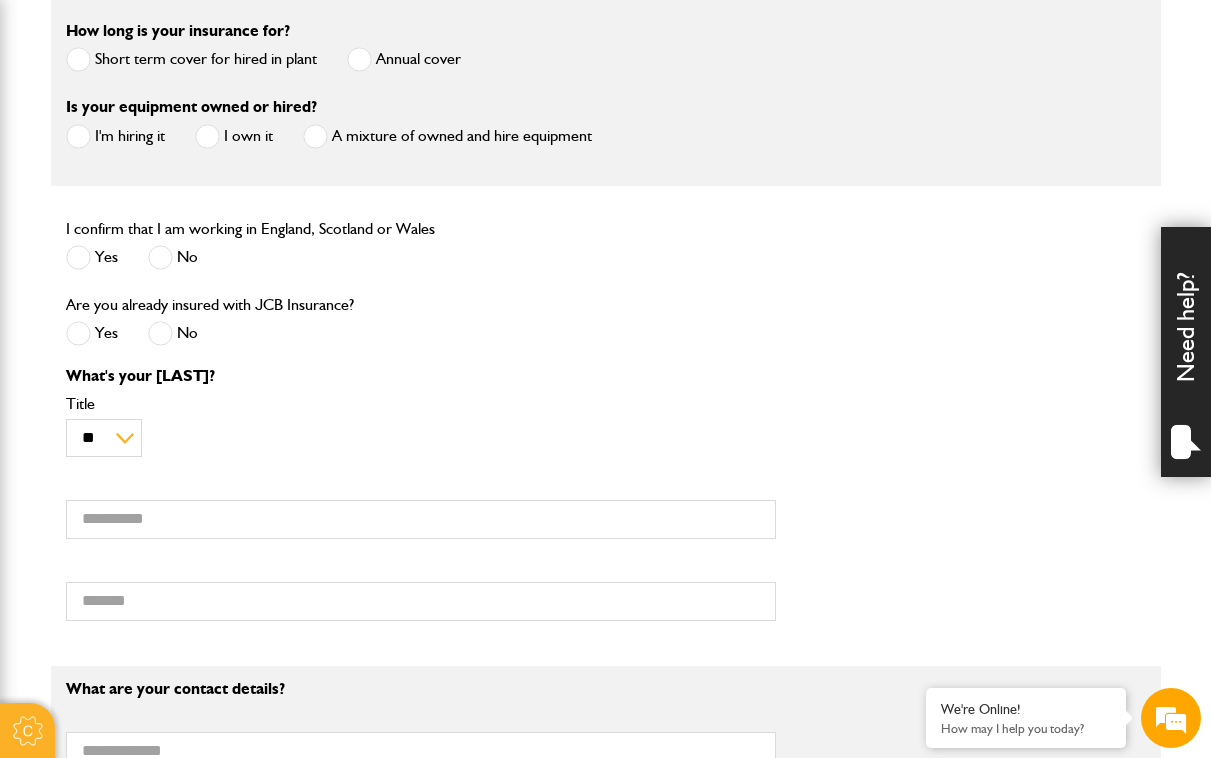 scroll, scrollTop: 694, scrollLeft: 0, axis: vertical 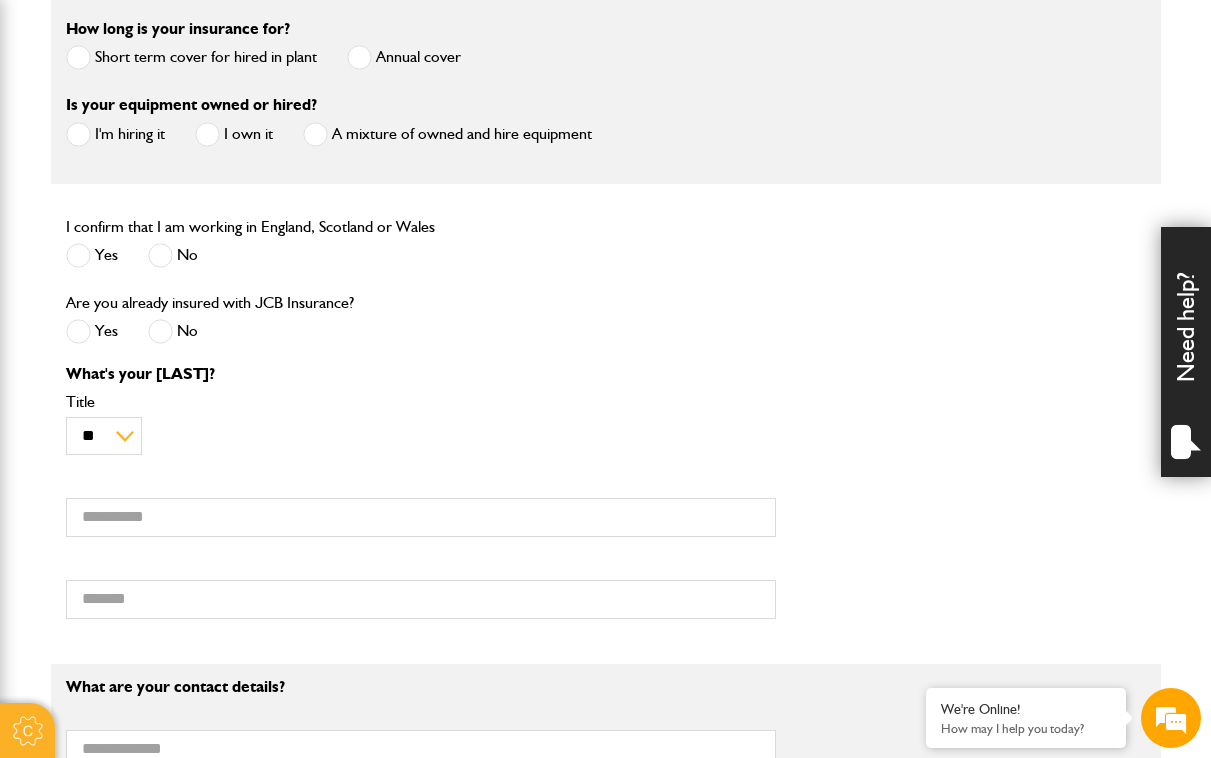 click at bounding box center [78, 255] 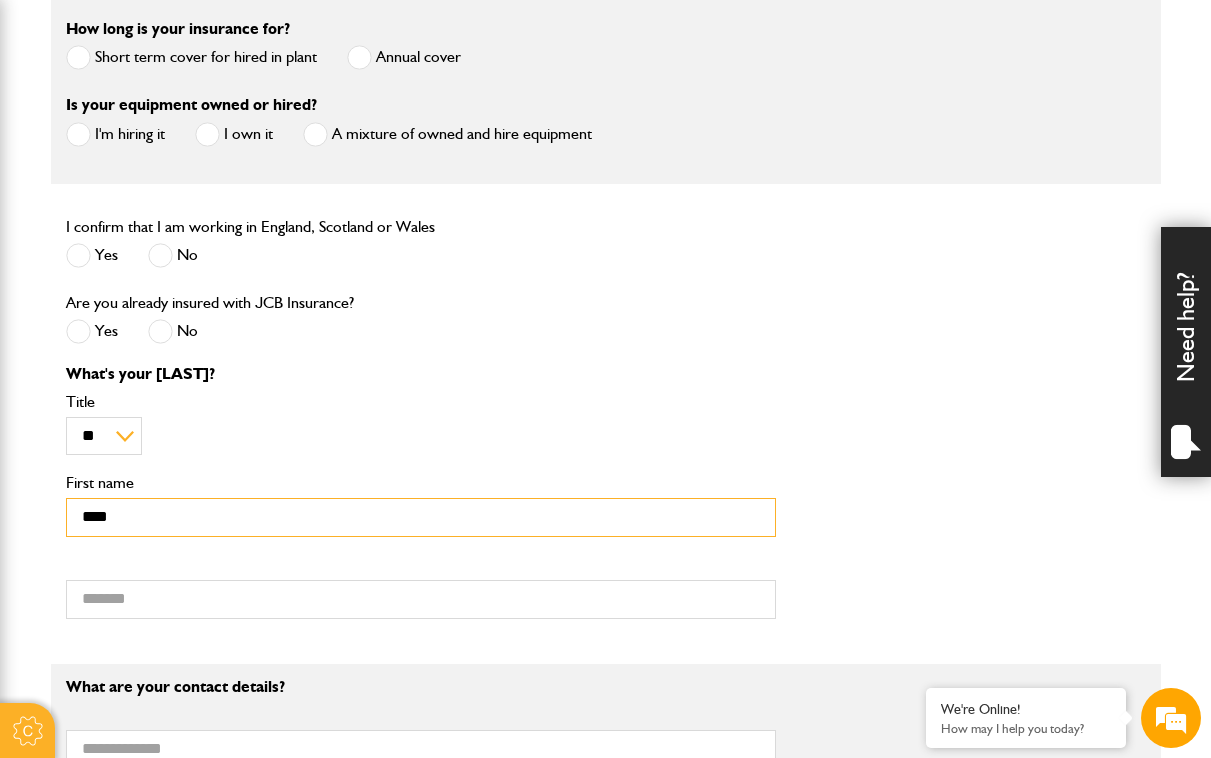 type on "****" 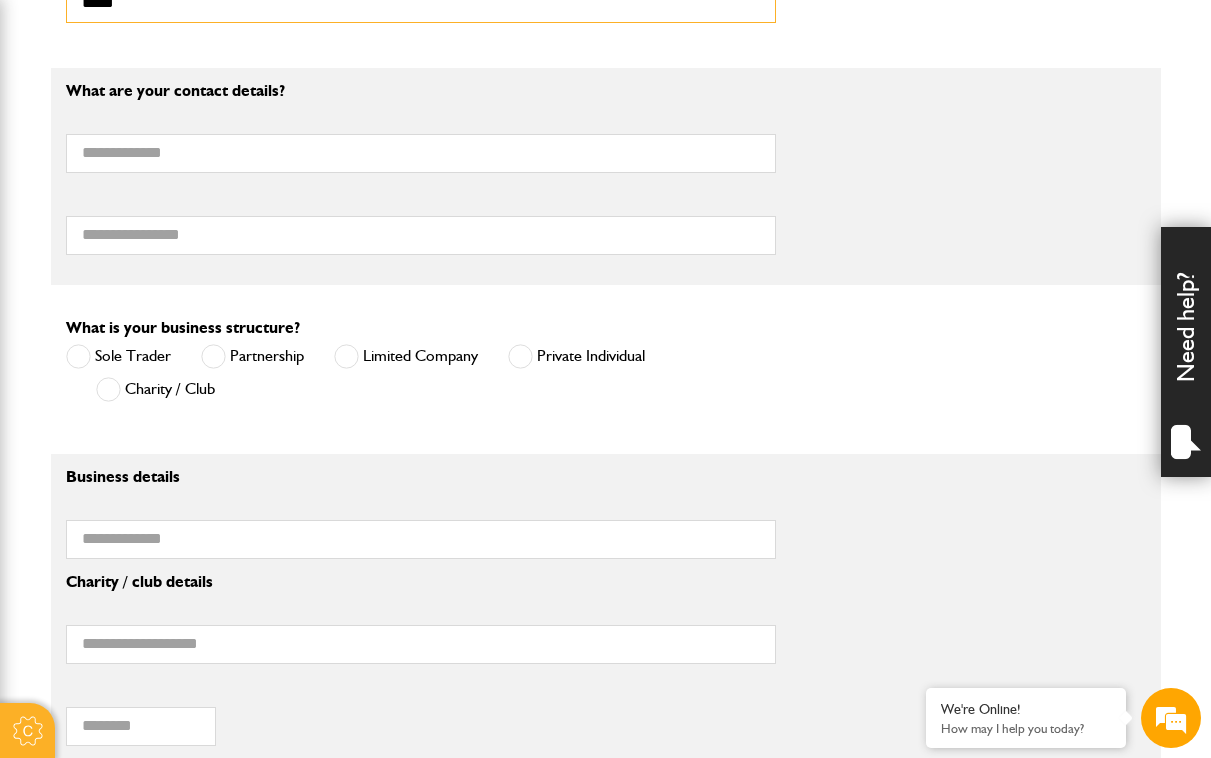 scroll, scrollTop: 1291, scrollLeft: 0, axis: vertical 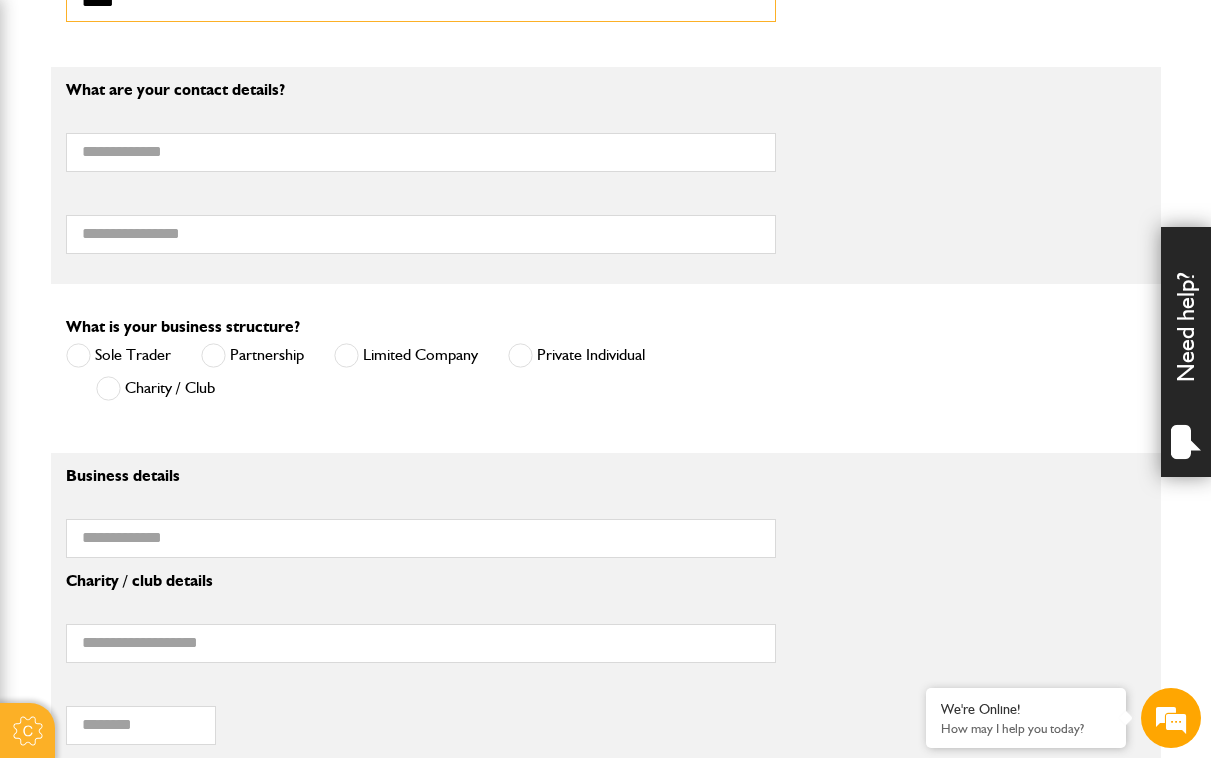 type on "*****" 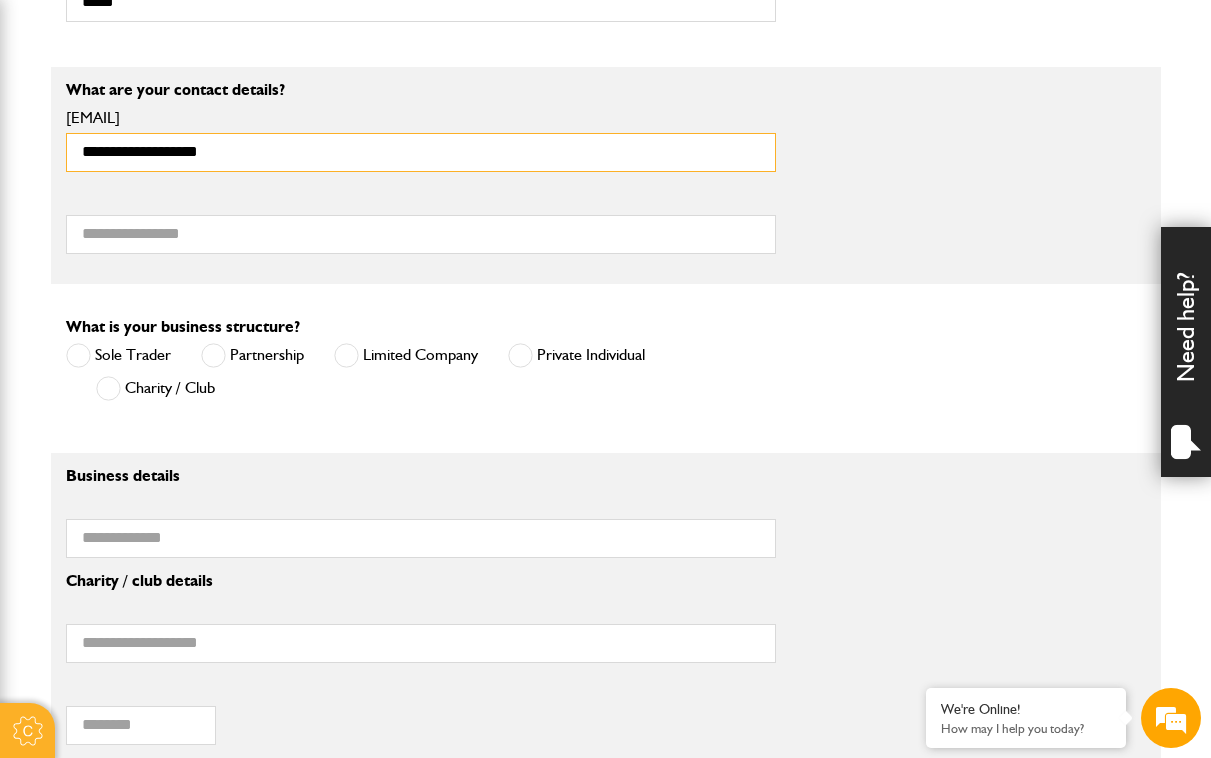 type on "**********" 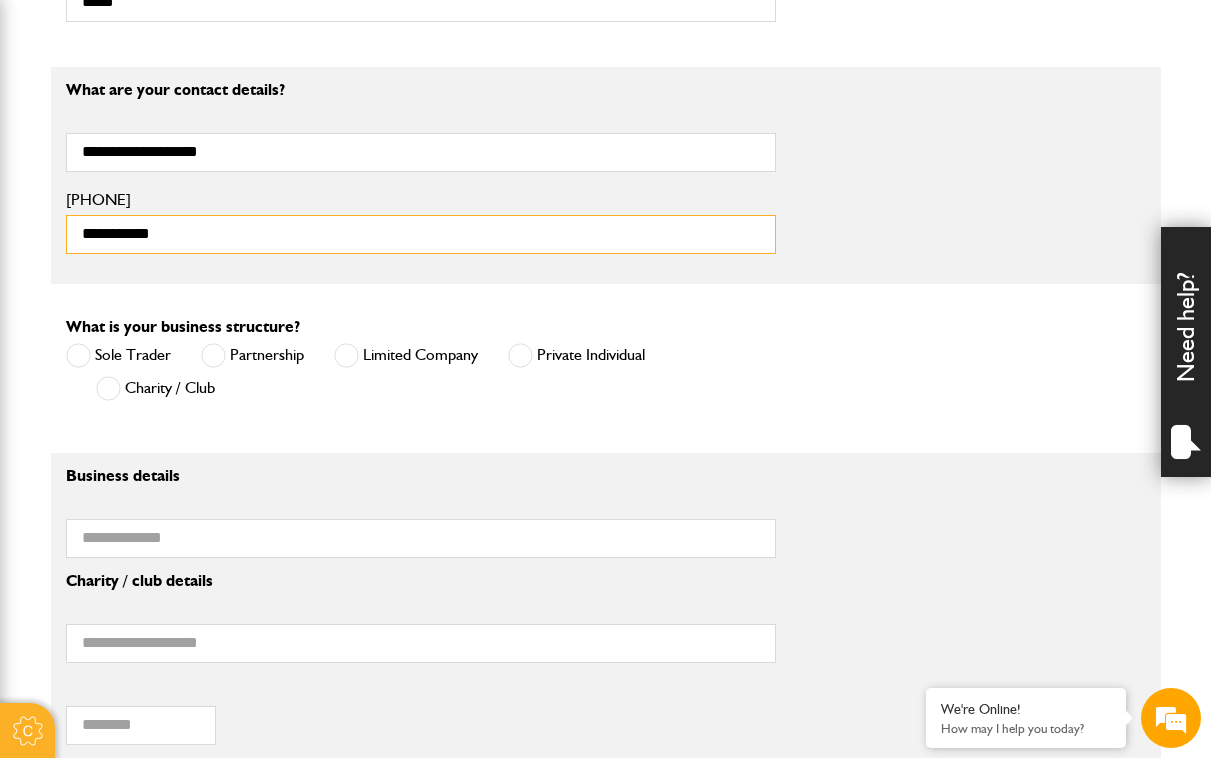type on "**********" 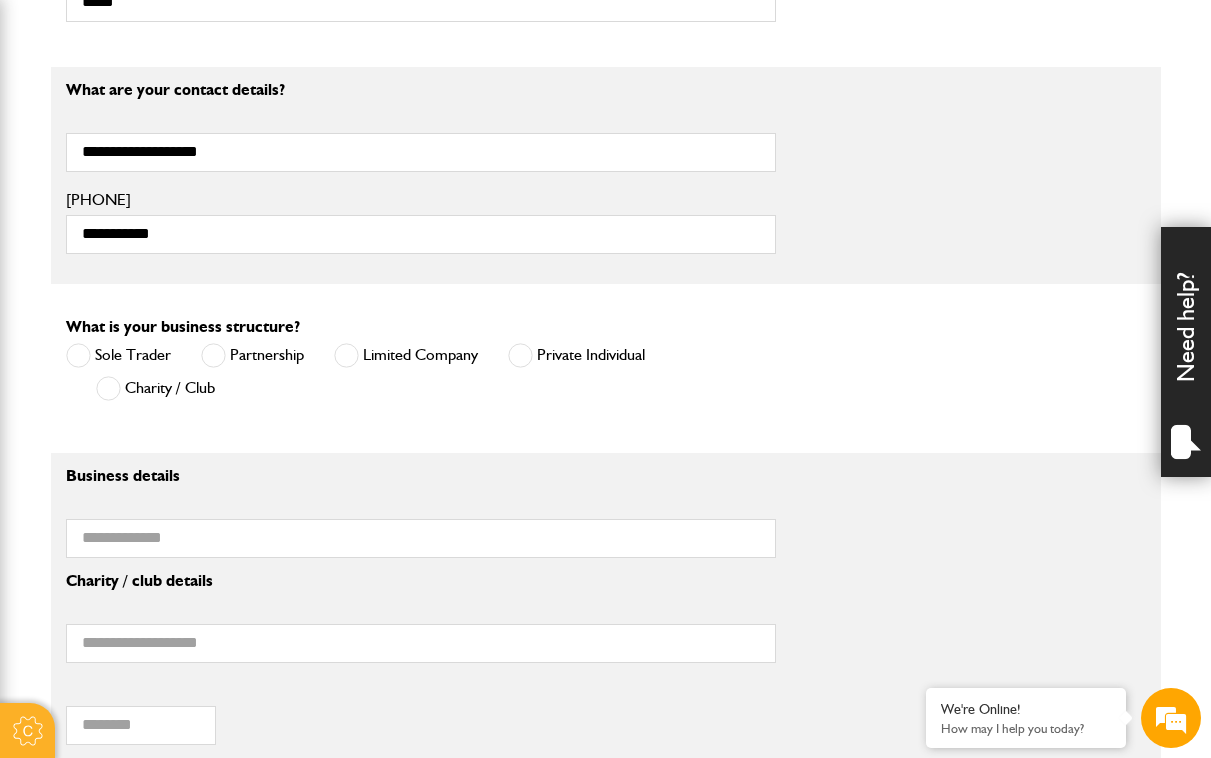 click on "Limited Company" at bounding box center (406, 355) 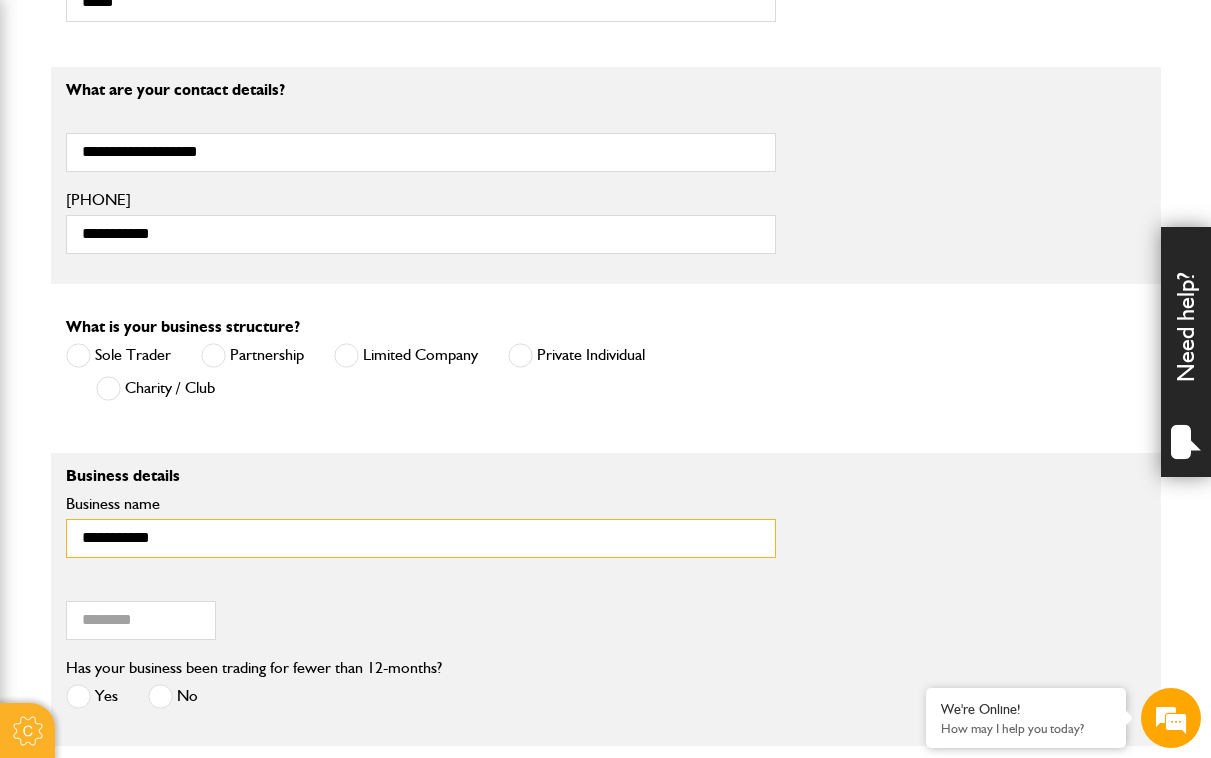 type on "**********" 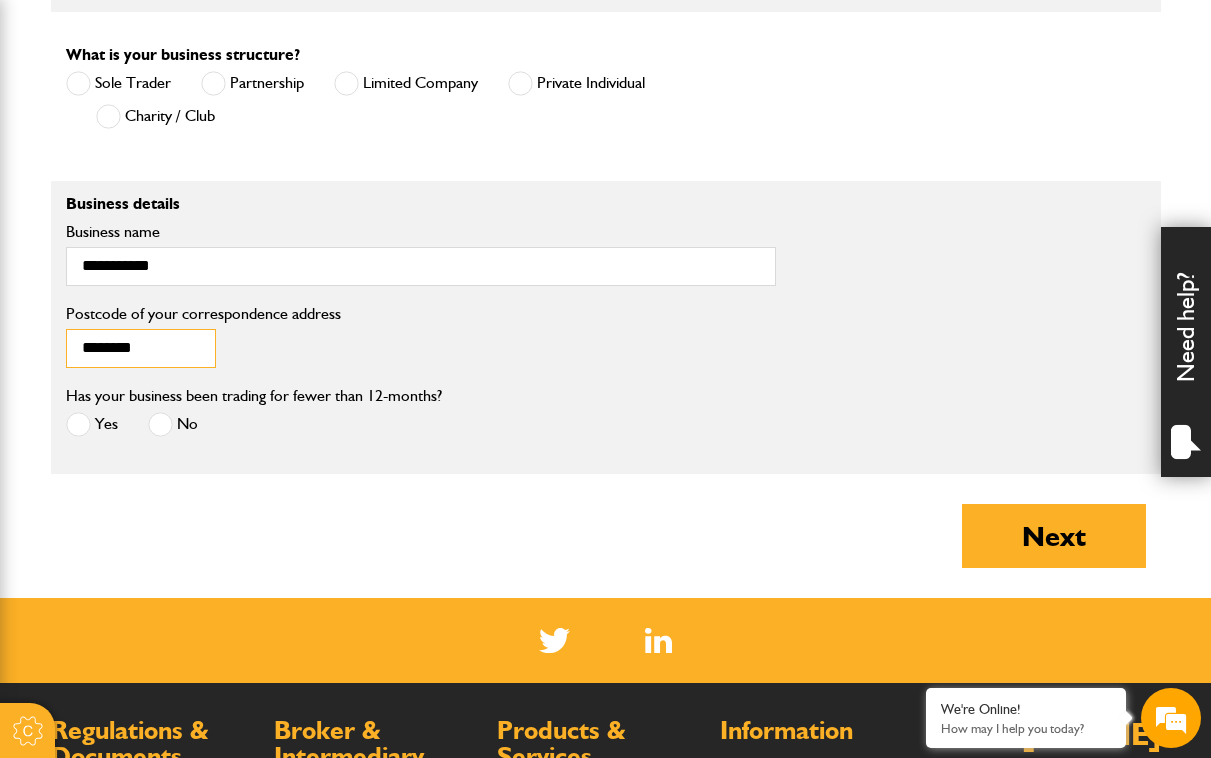 scroll, scrollTop: 1589, scrollLeft: 0, axis: vertical 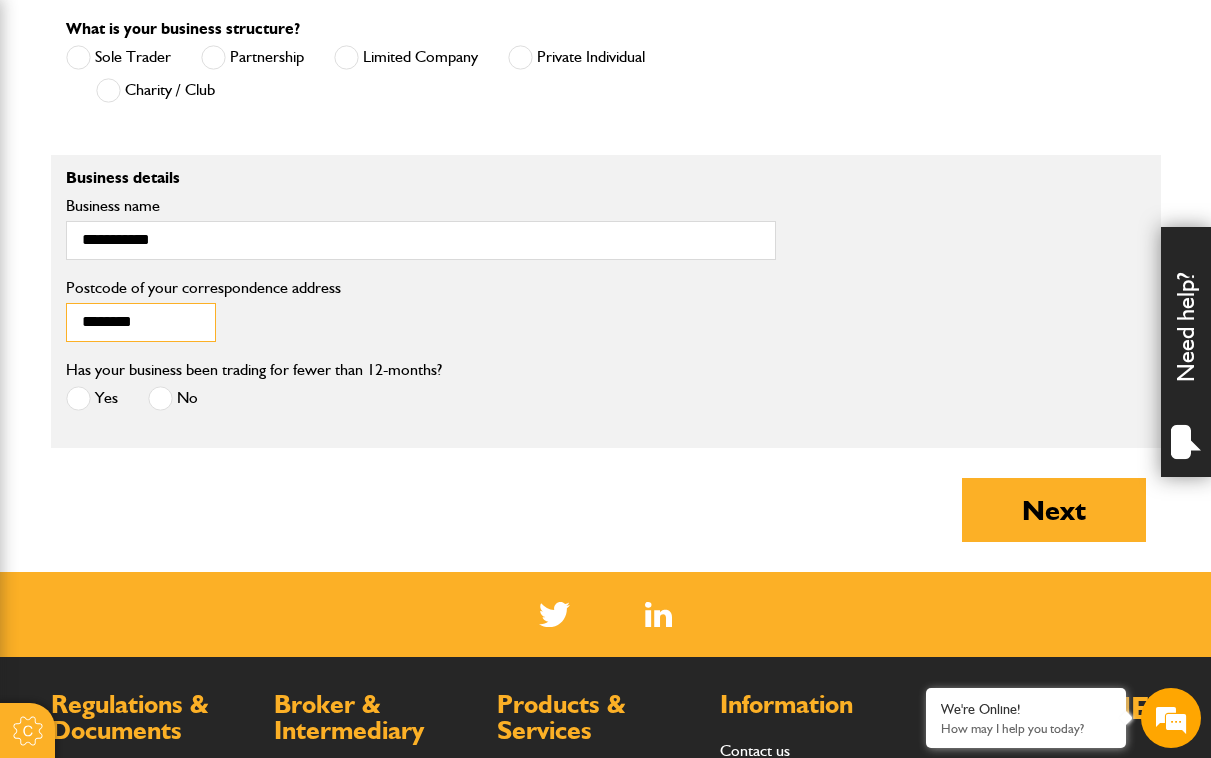 type on "********" 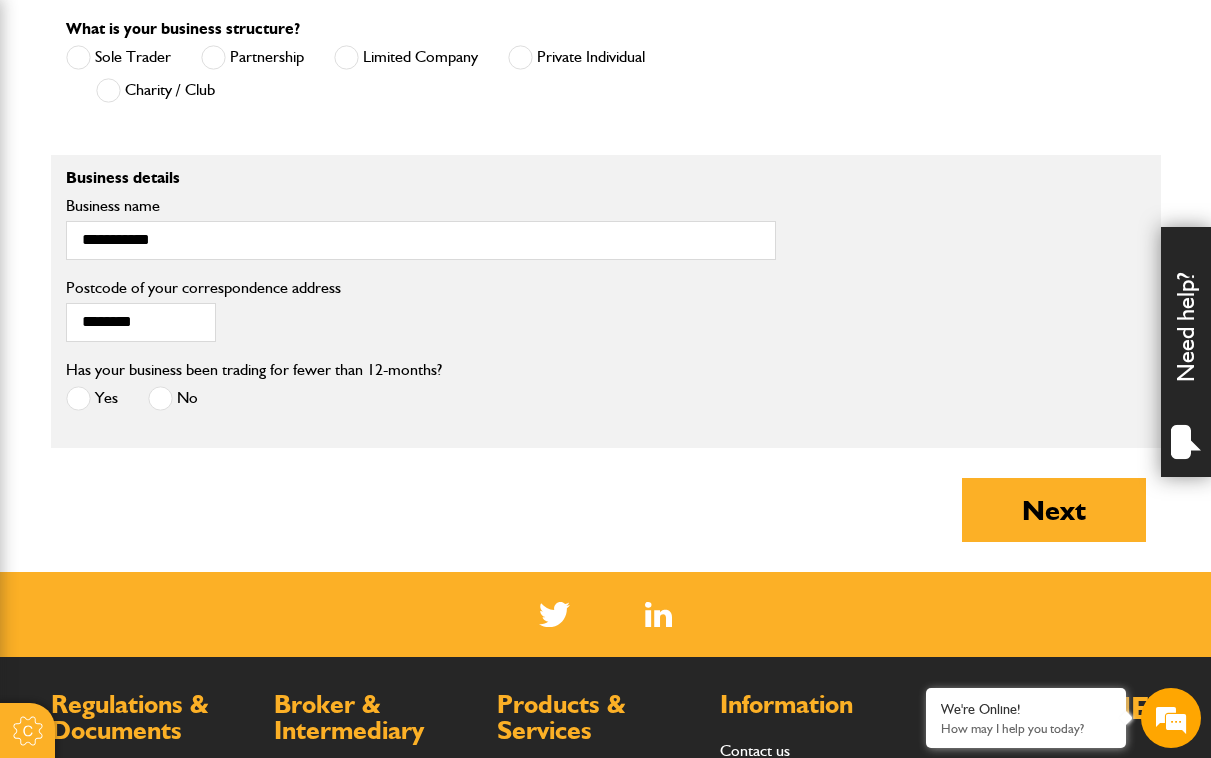 click on "No" at bounding box center (173, 398) 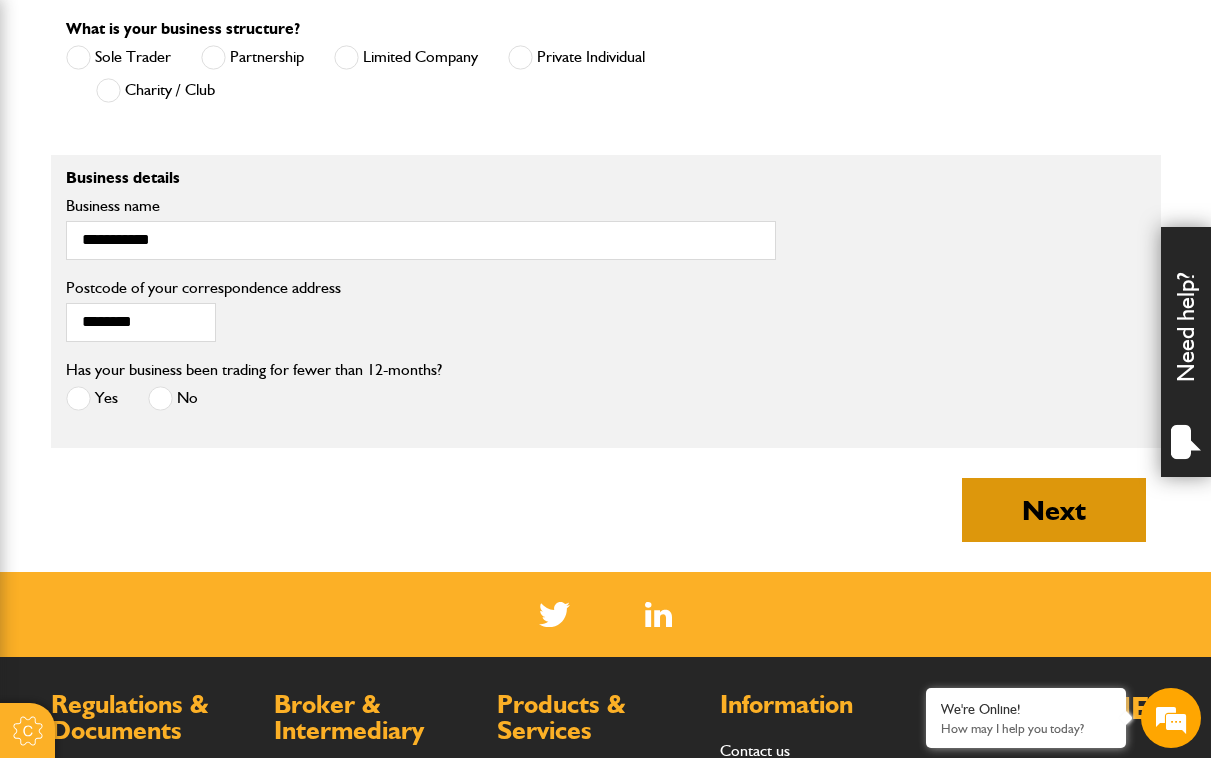 click on "Next" at bounding box center (1054, 510) 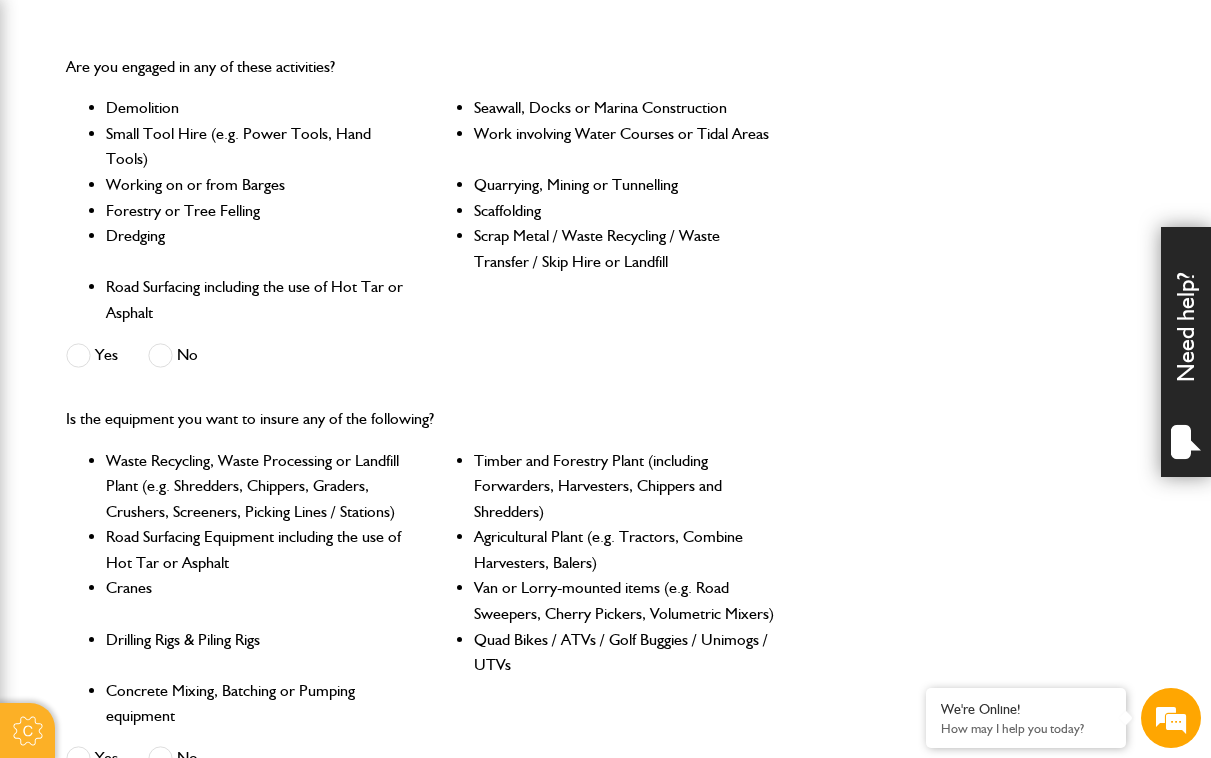 scroll, scrollTop: 583, scrollLeft: 0, axis: vertical 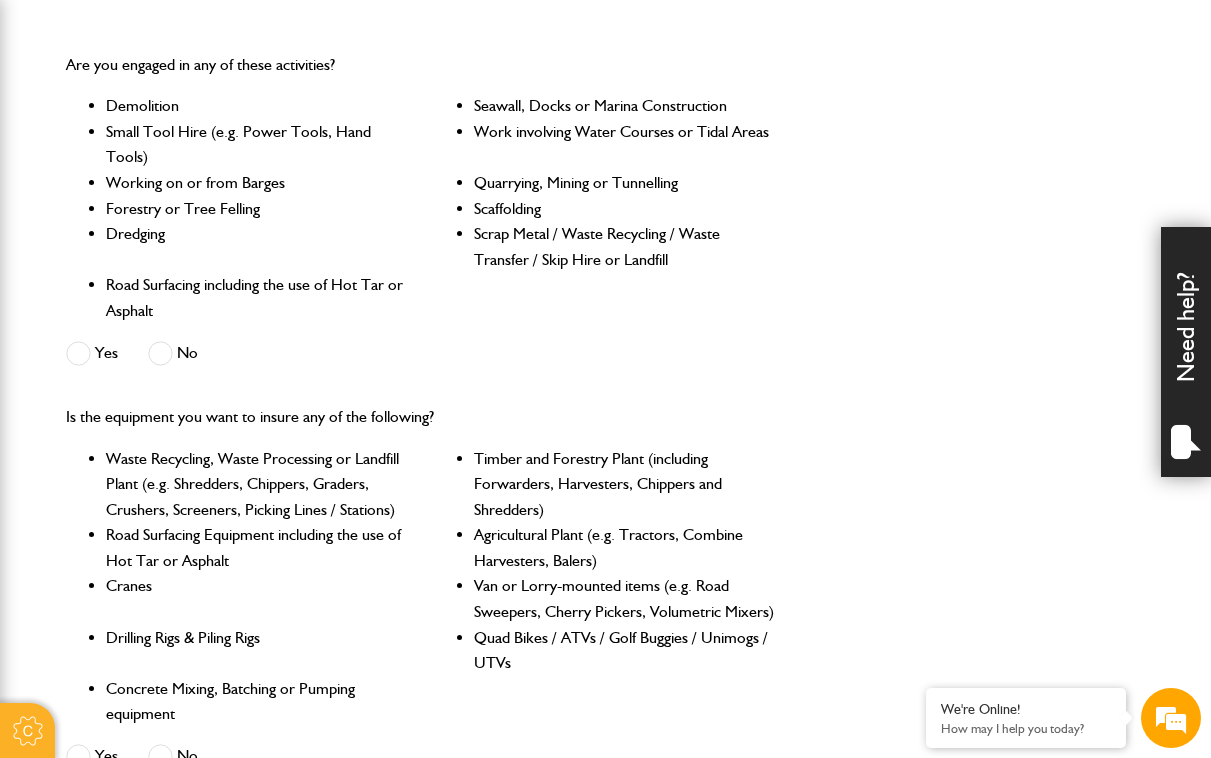 click on "Yes" at bounding box center [92, 356] 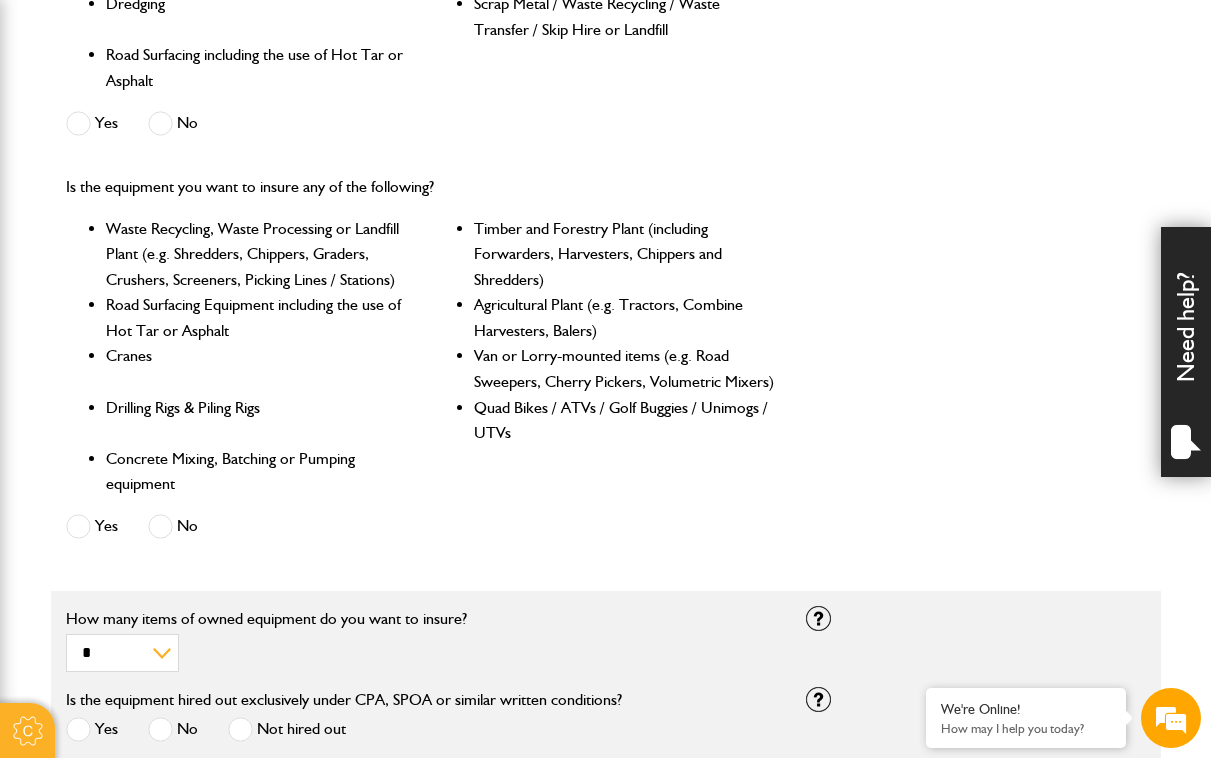 scroll, scrollTop: 824, scrollLeft: 0, axis: vertical 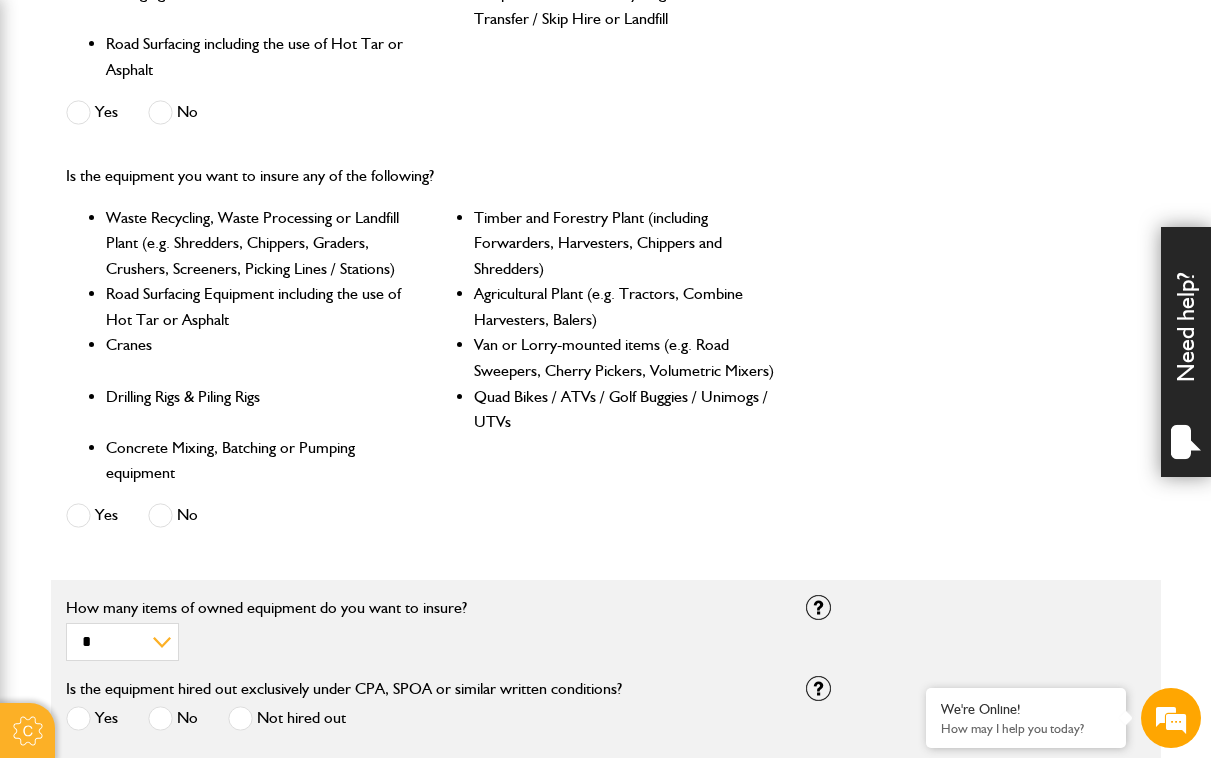 click at bounding box center (160, 515) 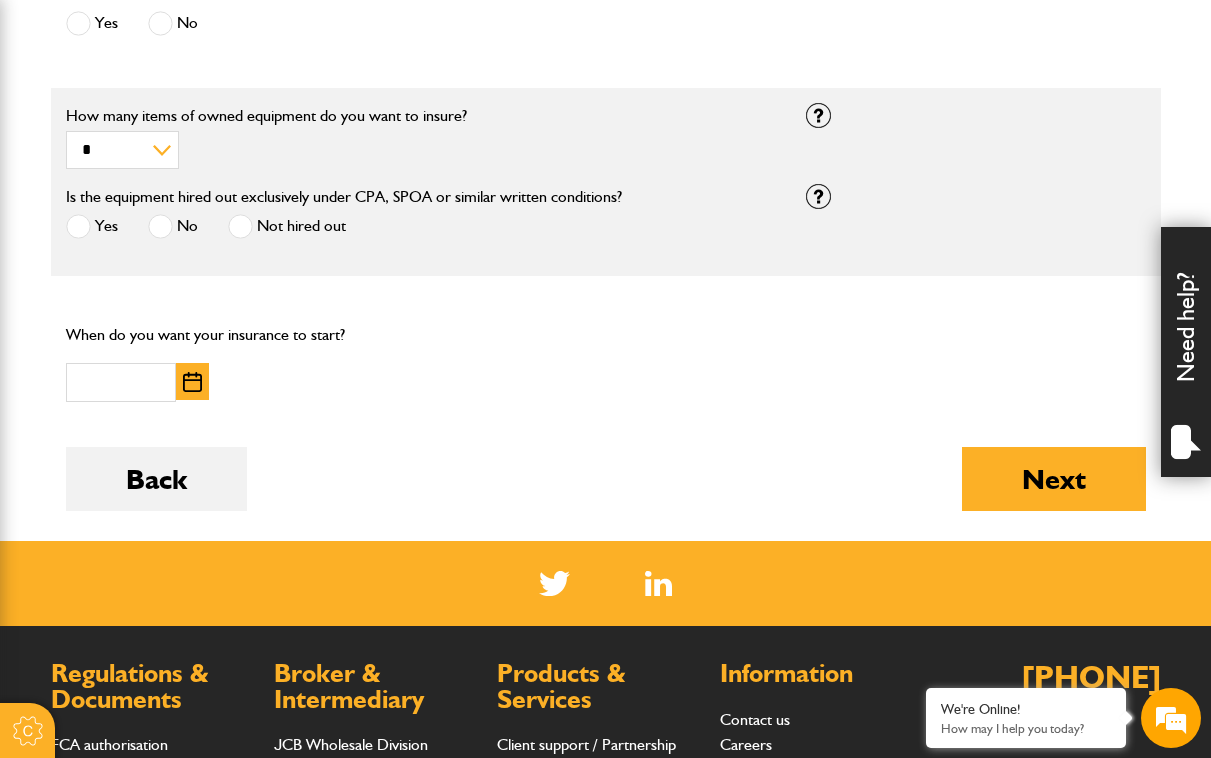 scroll, scrollTop: 1338, scrollLeft: 0, axis: vertical 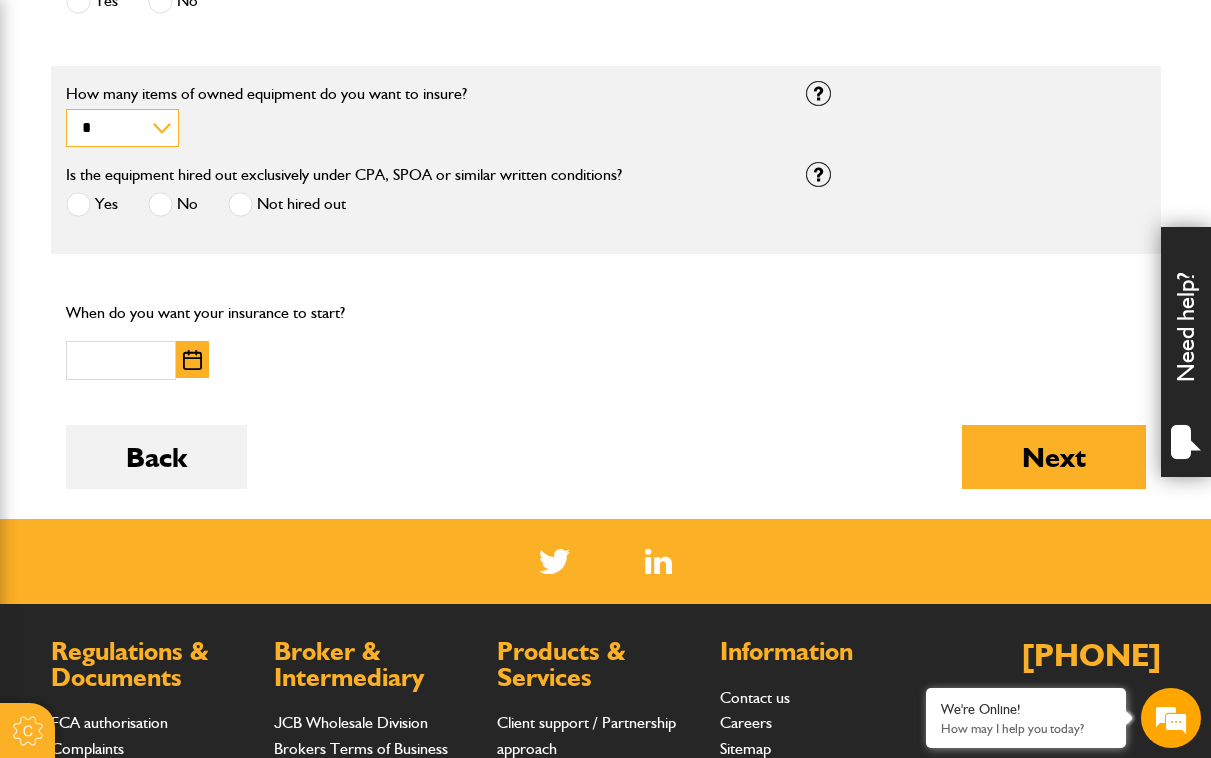 select on "*" 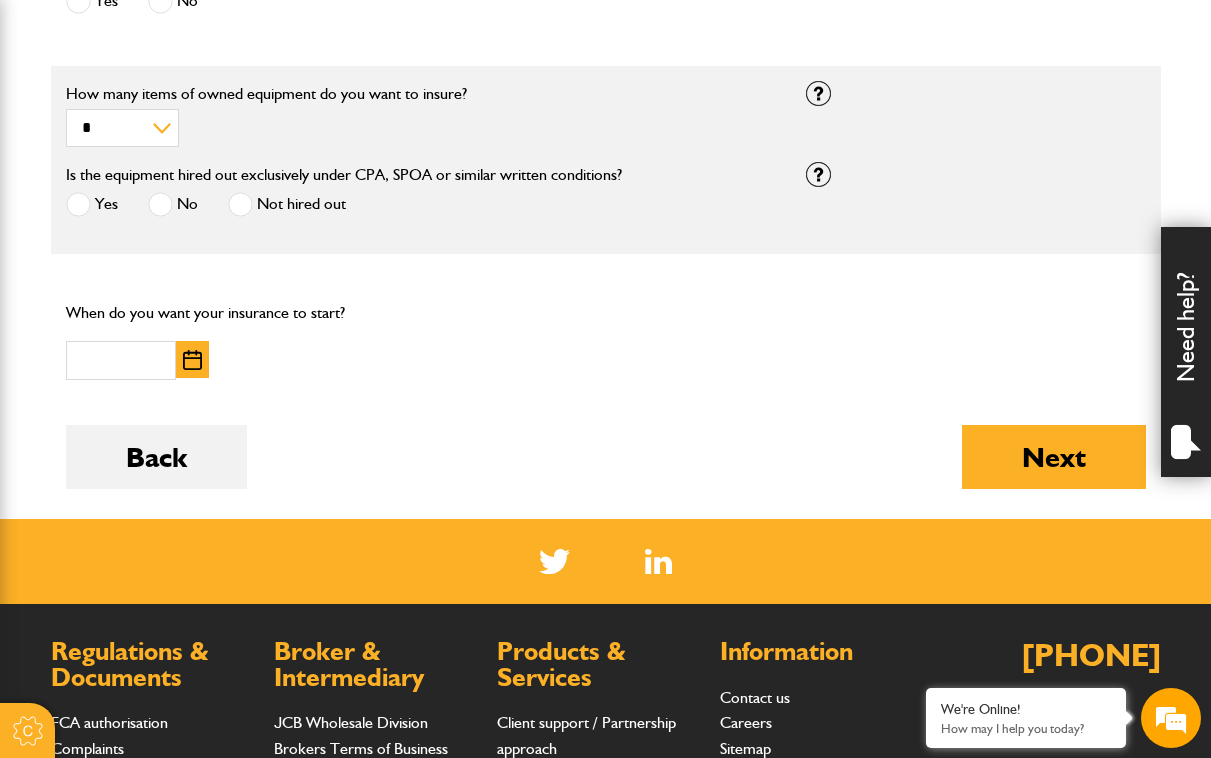 click at bounding box center [240, 204] 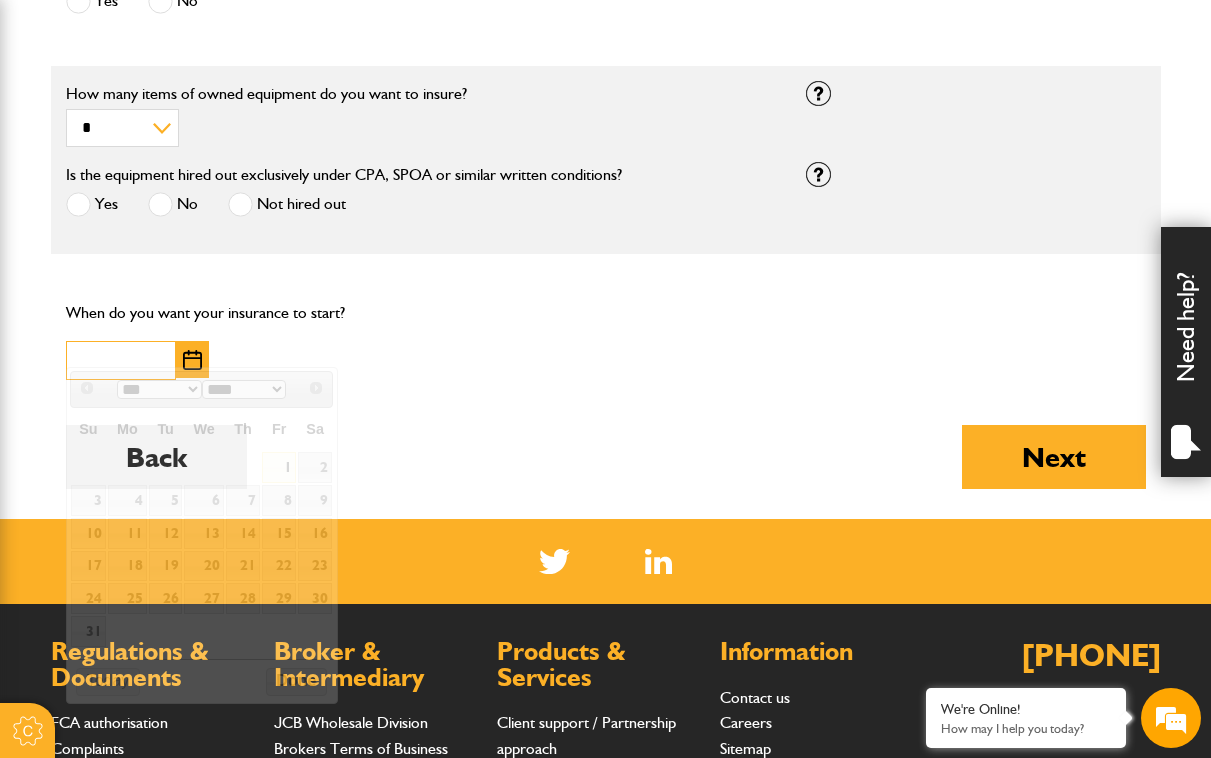 click at bounding box center (121, 360) 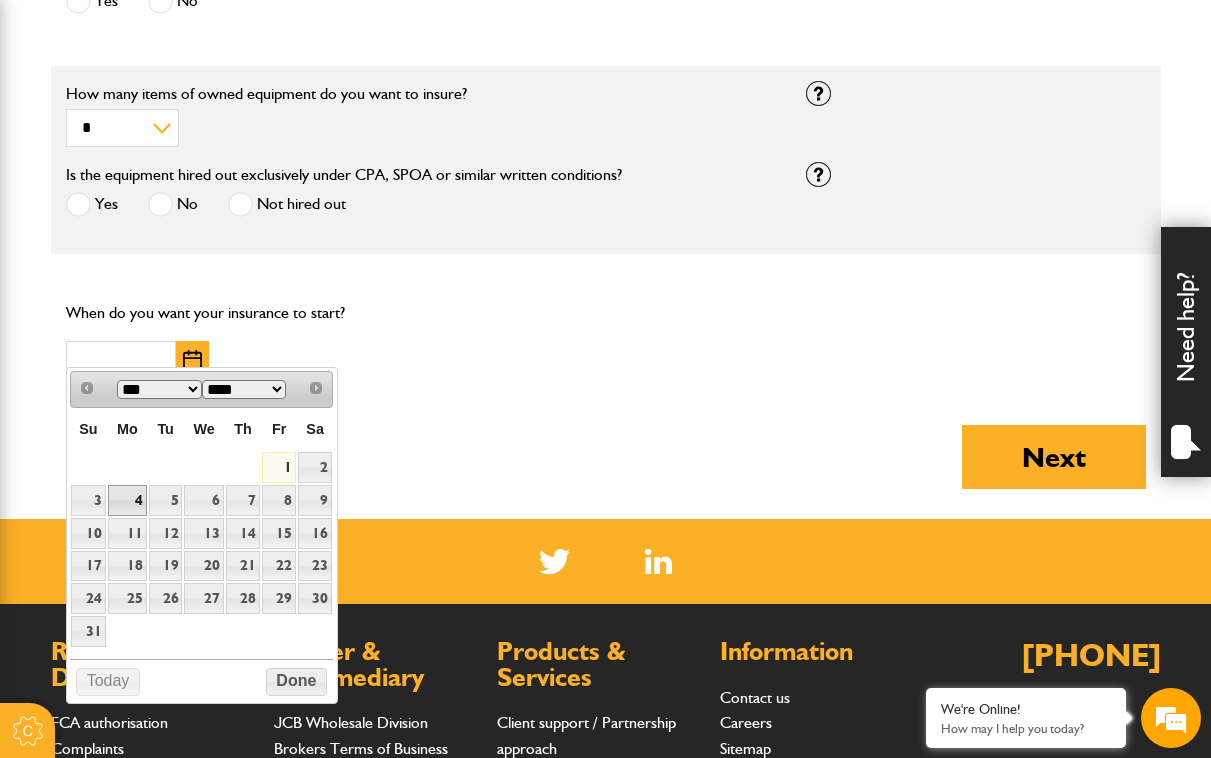 click on "4" at bounding box center [127, 500] 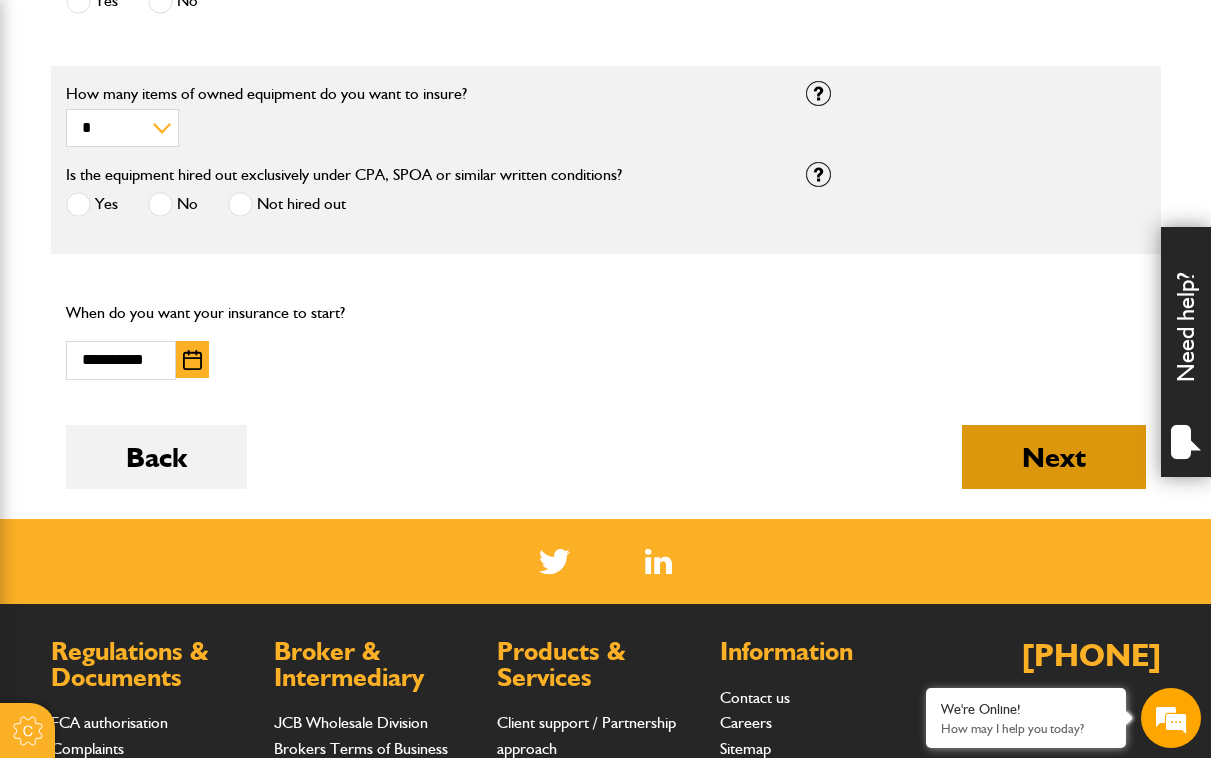 click on "Next" at bounding box center [1054, 457] 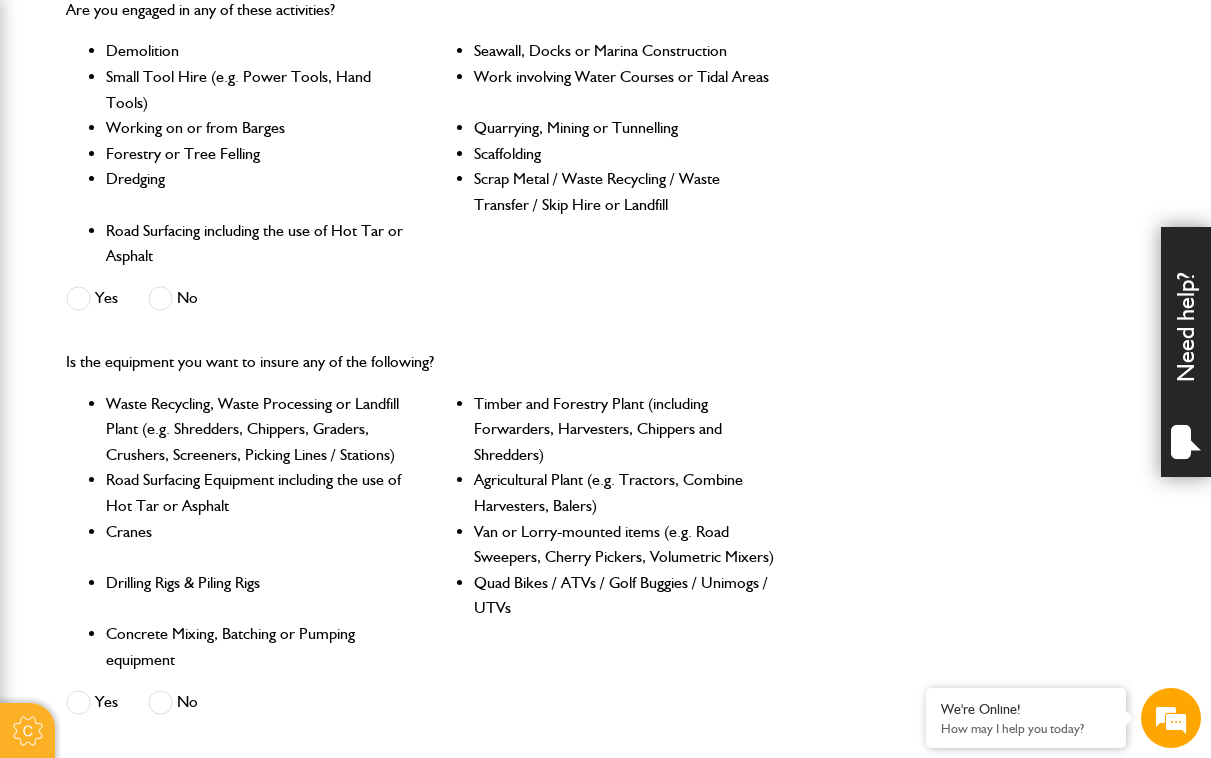 scroll, scrollTop: 766, scrollLeft: 0, axis: vertical 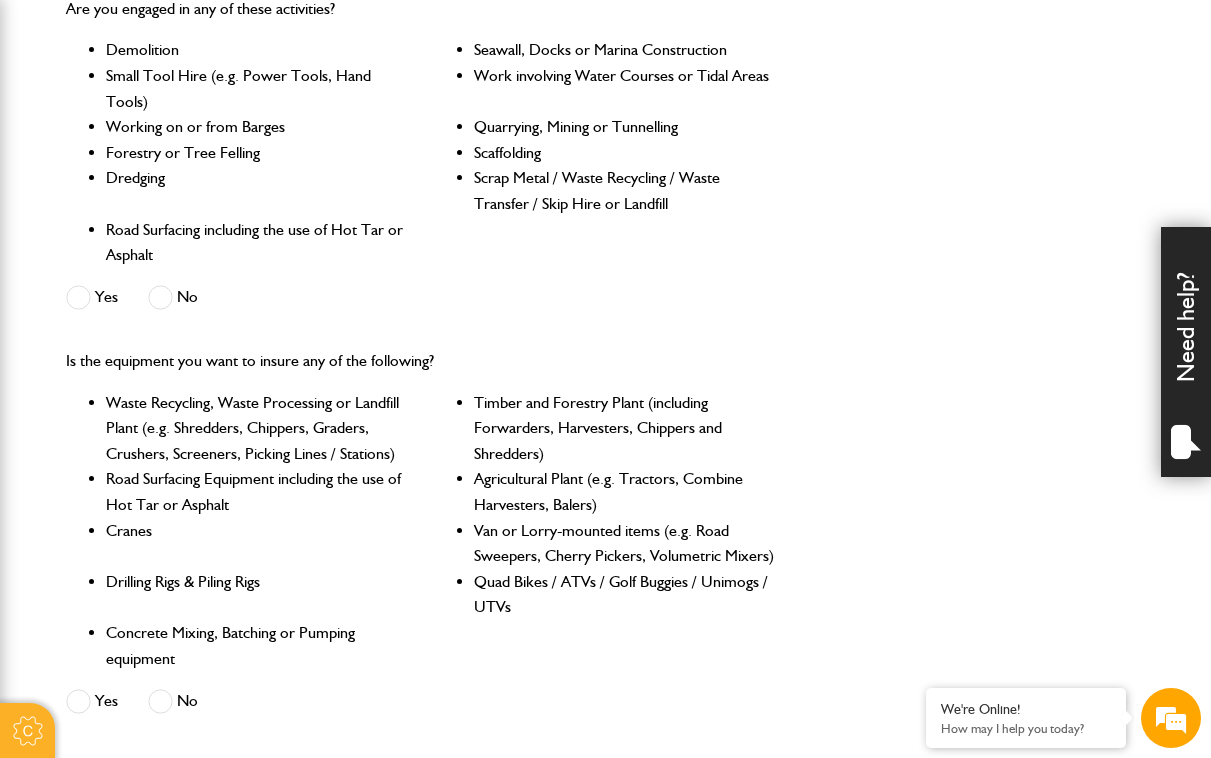click at bounding box center [160, 297] 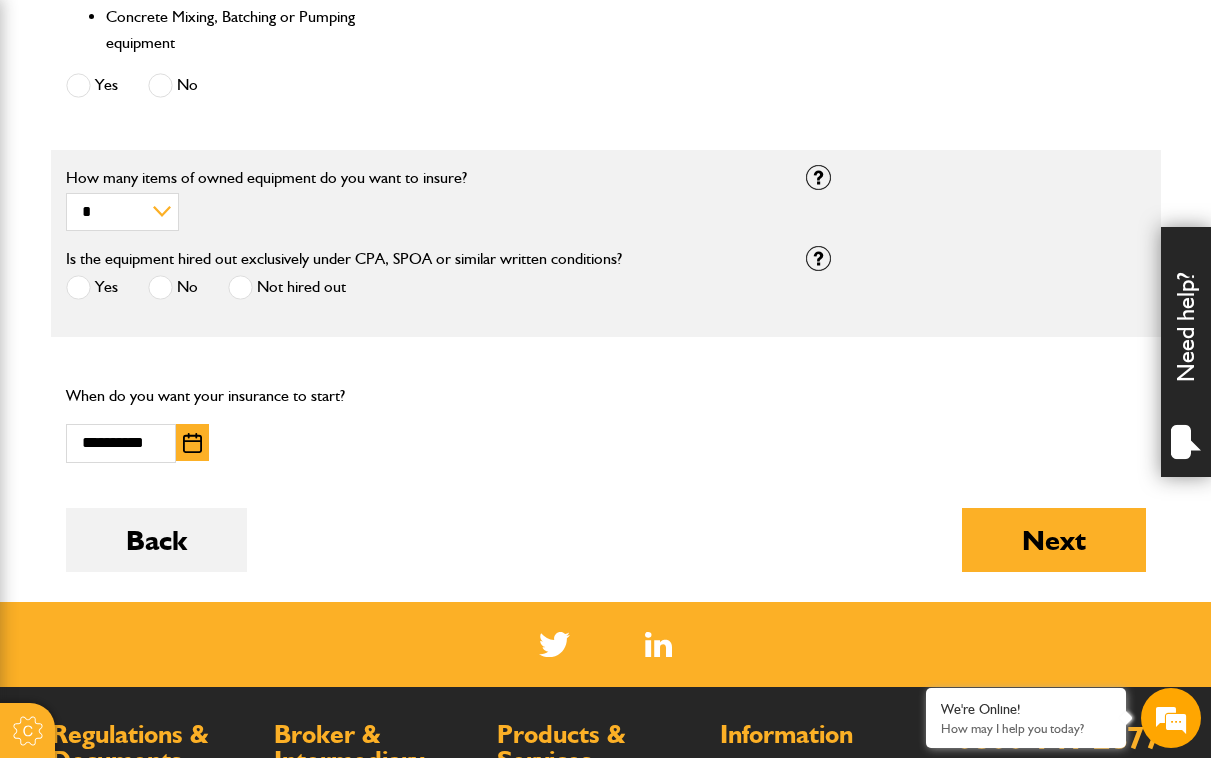 scroll, scrollTop: 1397, scrollLeft: 0, axis: vertical 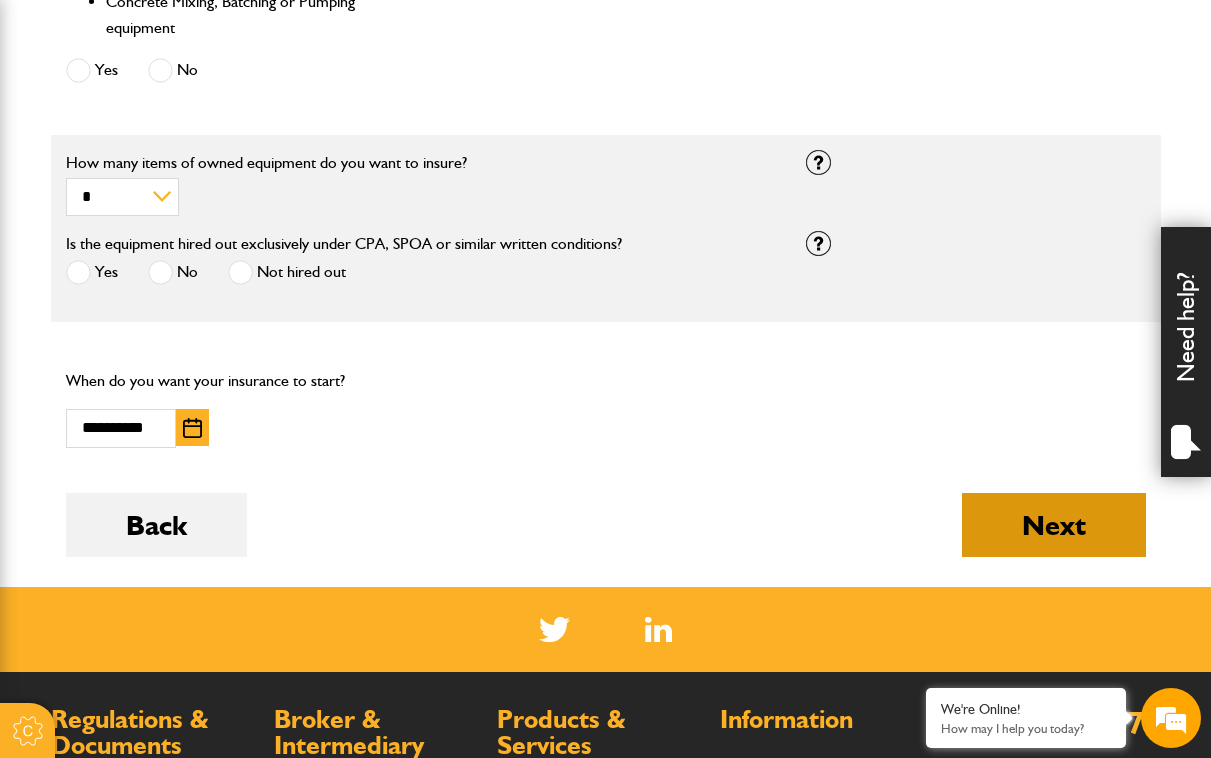 click on "Next" at bounding box center (1054, 525) 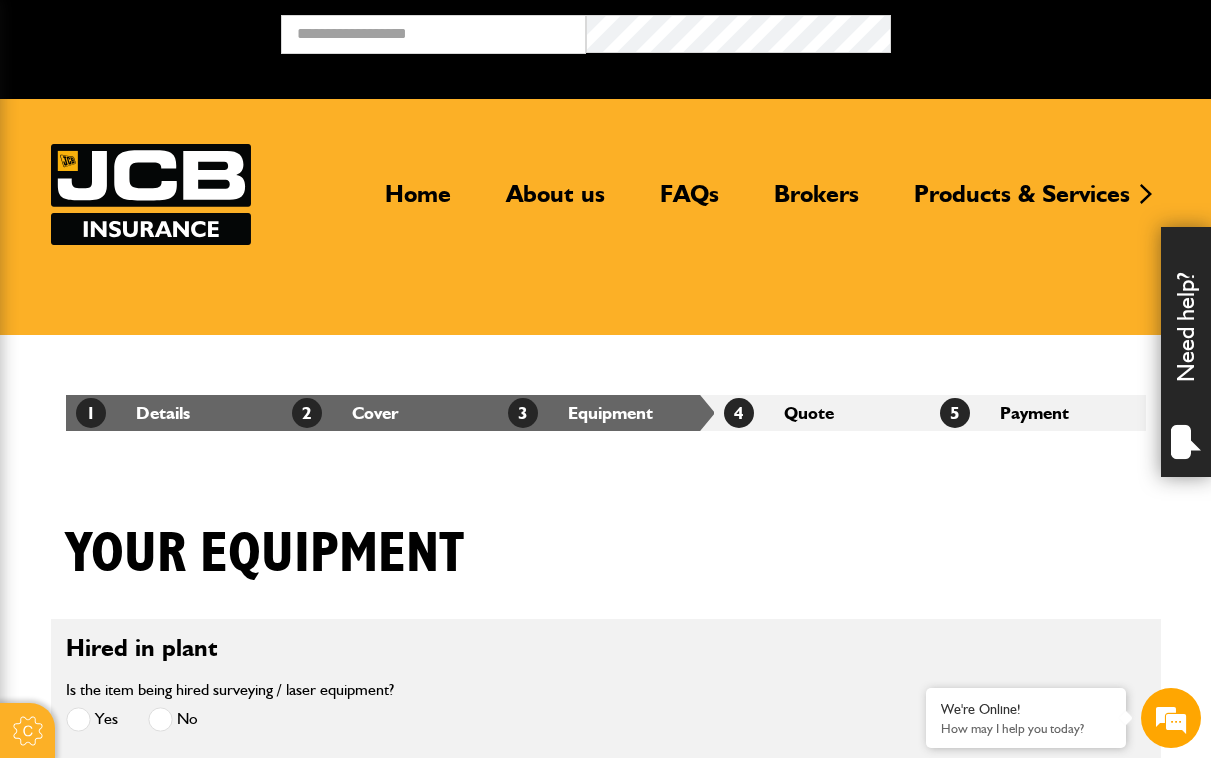 scroll, scrollTop: 0, scrollLeft: 0, axis: both 